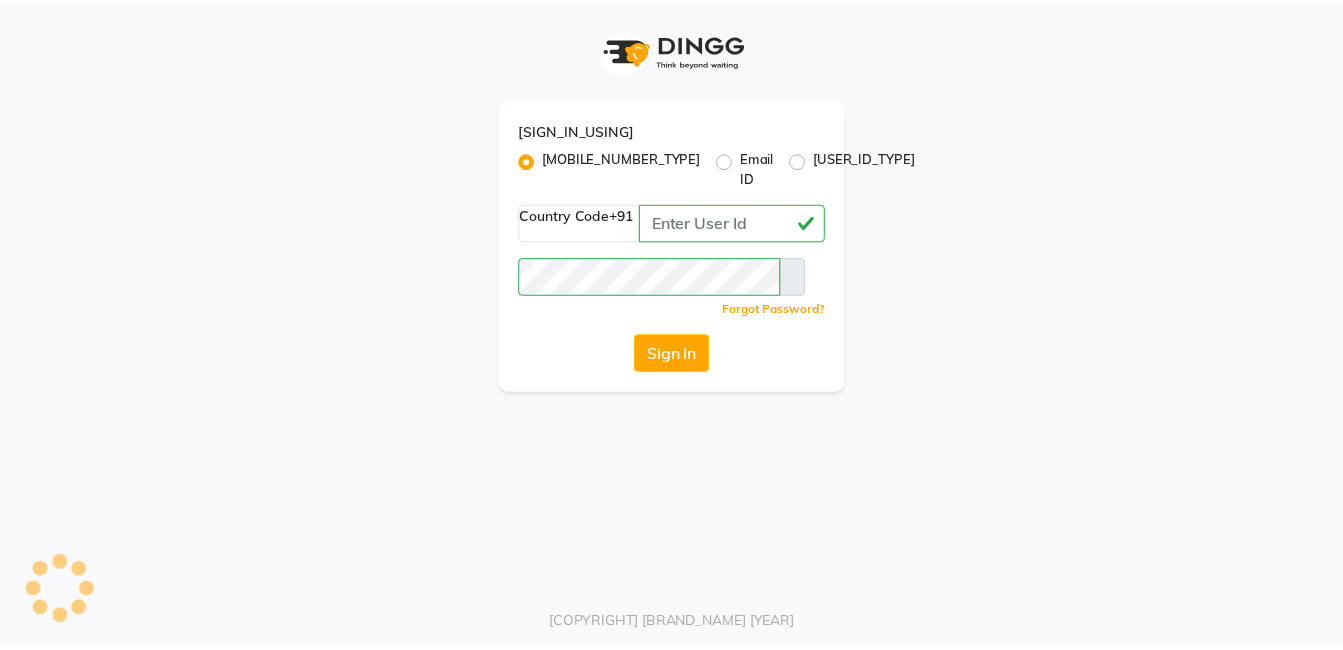 scroll, scrollTop: 0, scrollLeft: 0, axis: both 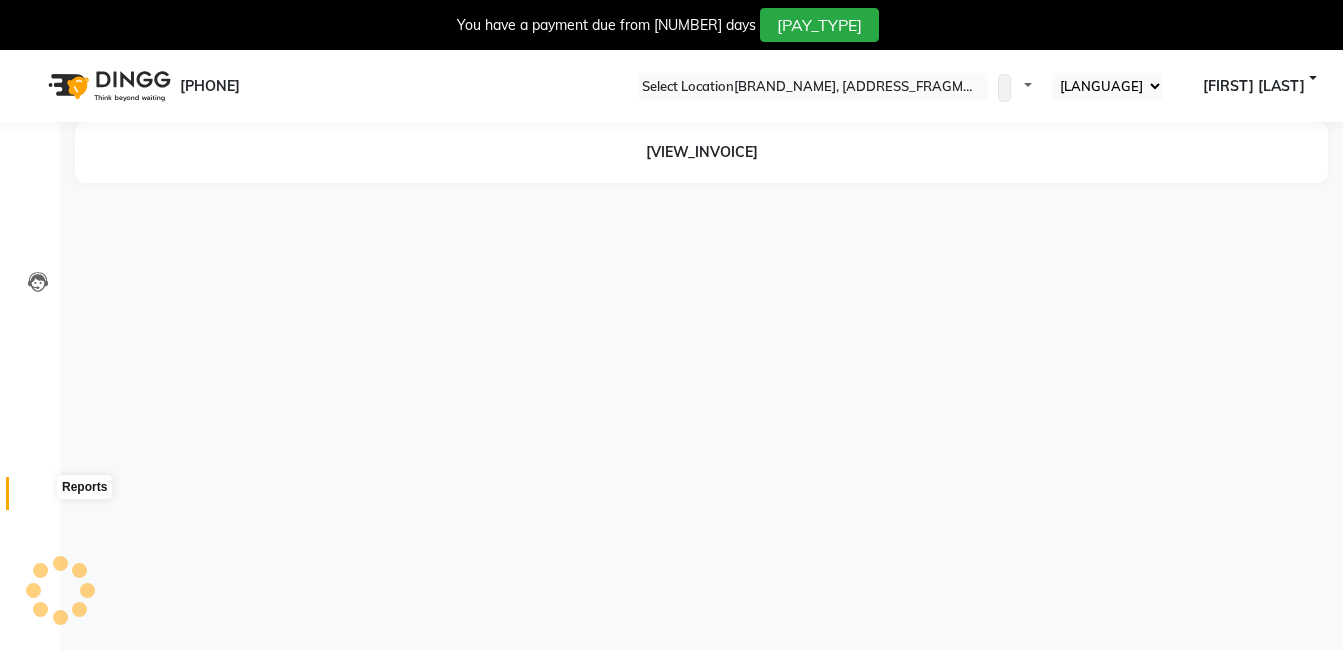 click at bounding box center (38, 498) 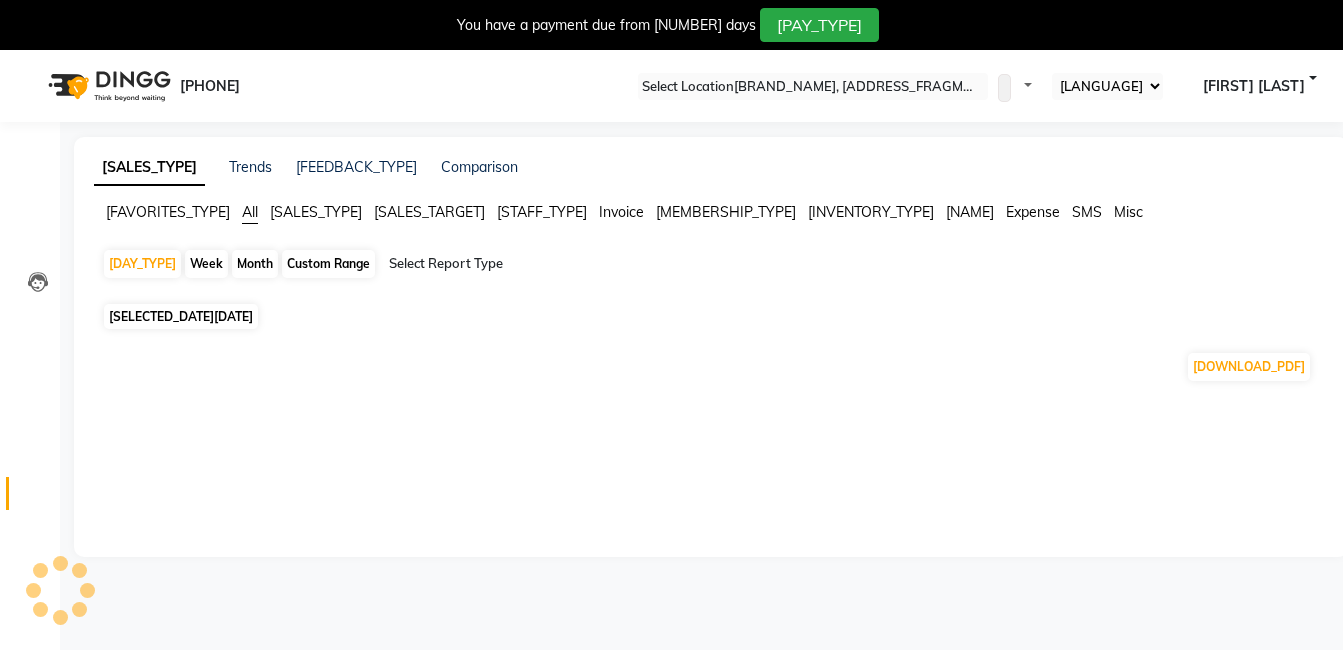 click on "Month" at bounding box center [255, 264] 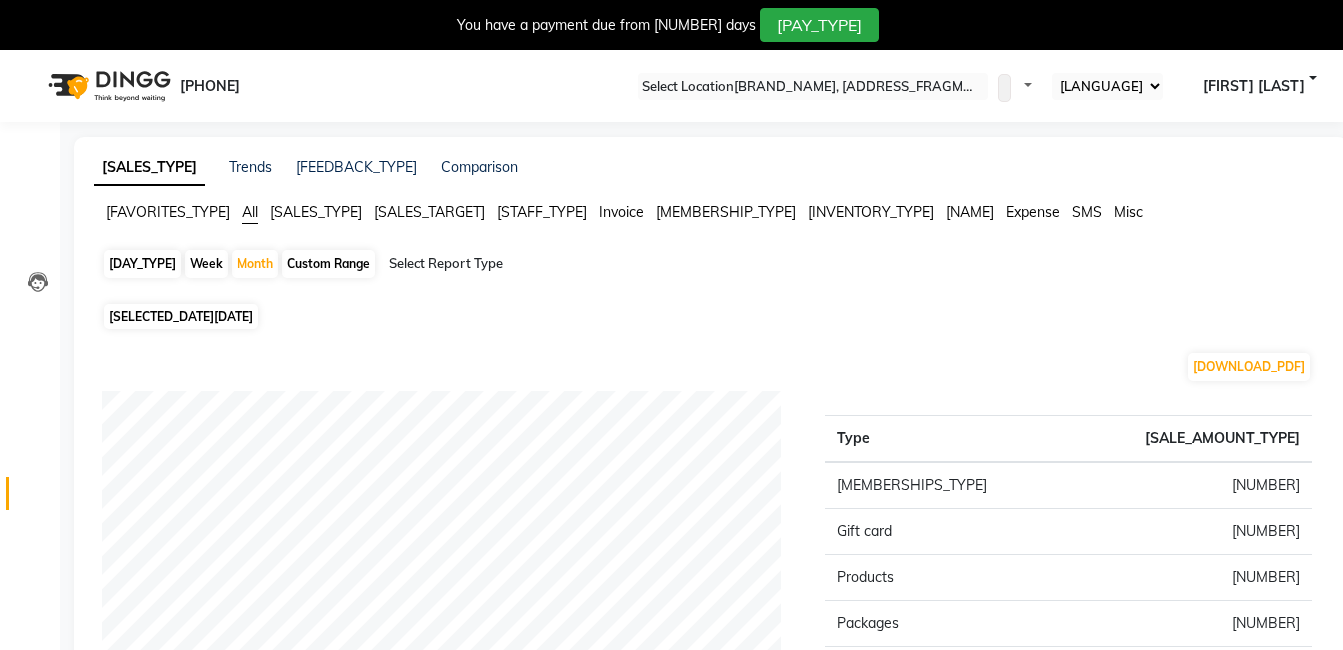 click on "[DOWNLOAD_PDF]" at bounding box center (707, 367) 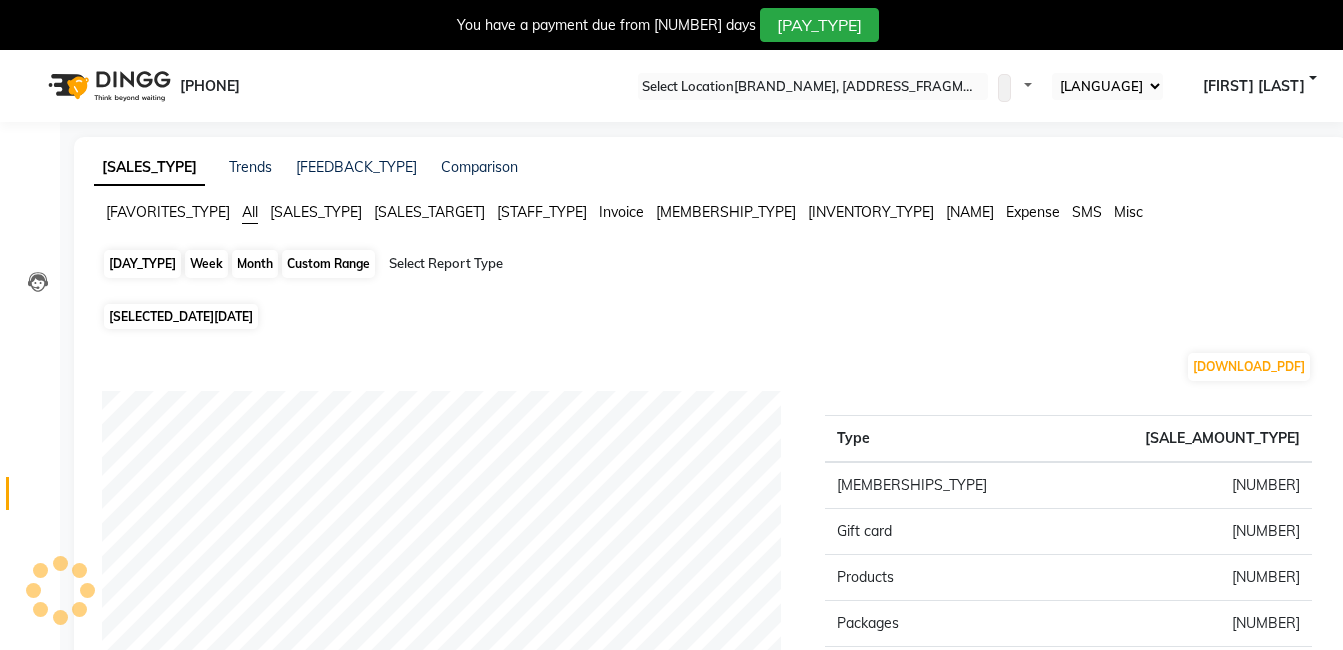 click on "Month" at bounding box center (255, 264) 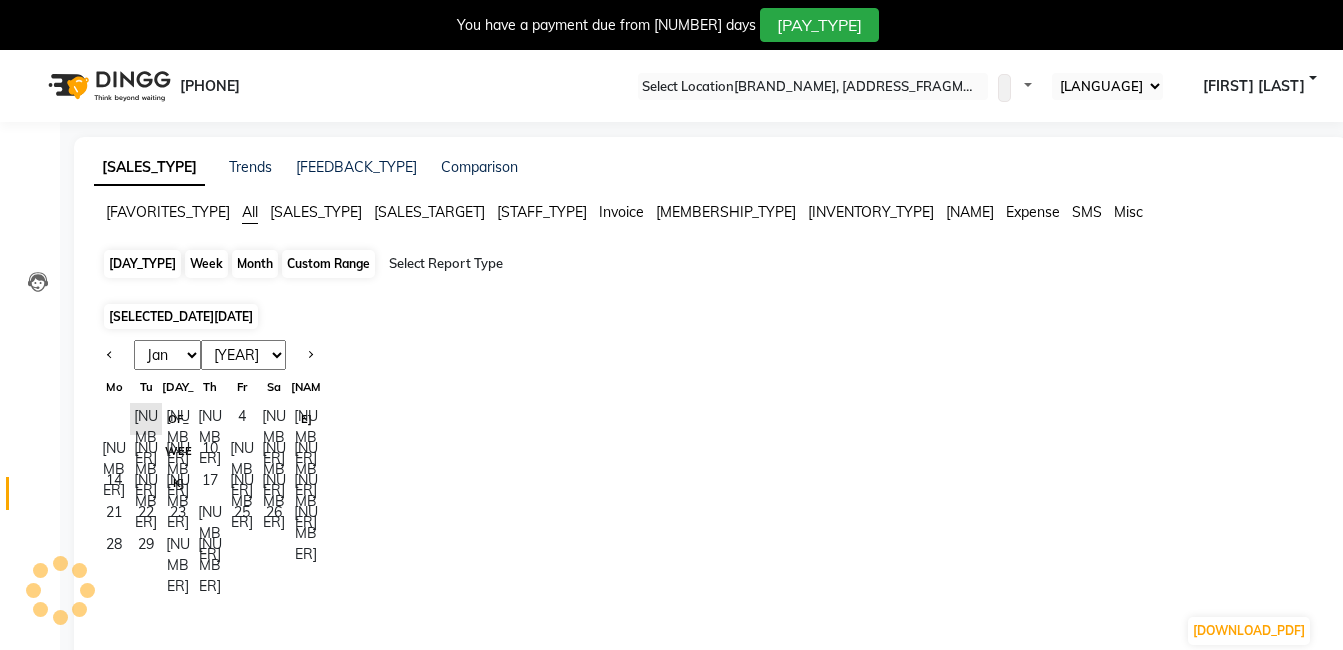 click on "Month" at bounding box center [255, 264] 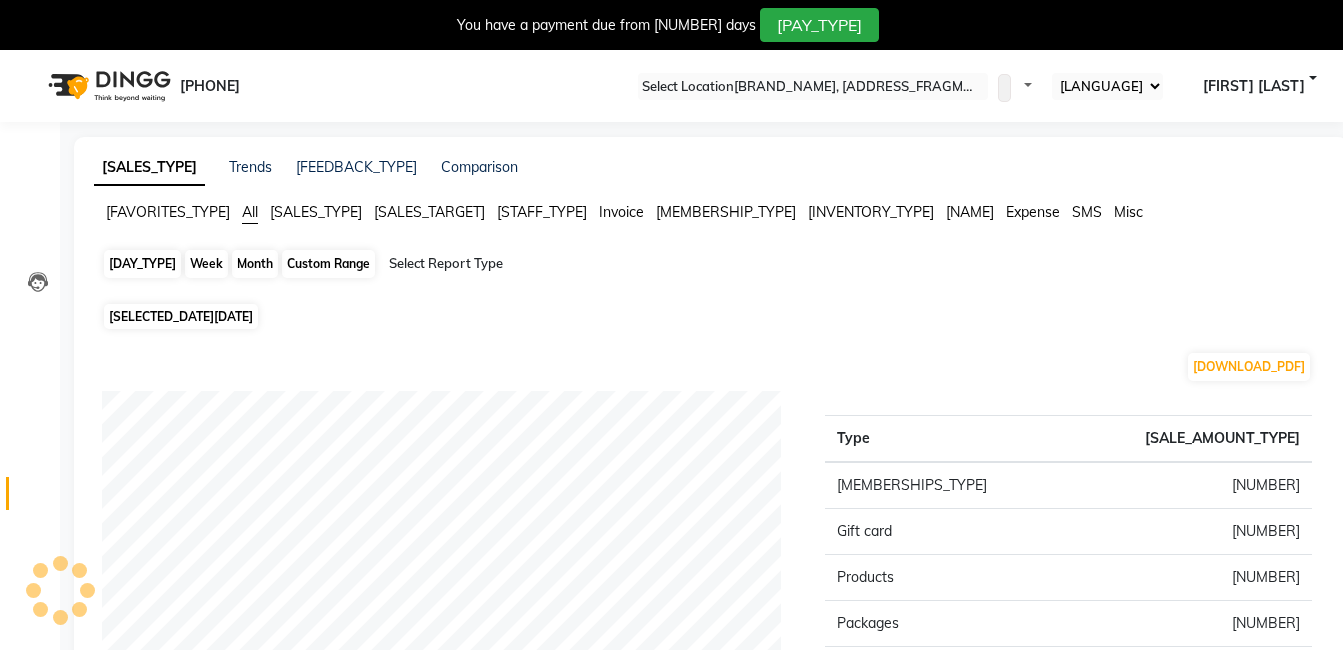 click on "Month" at bounding box center [255, 264] 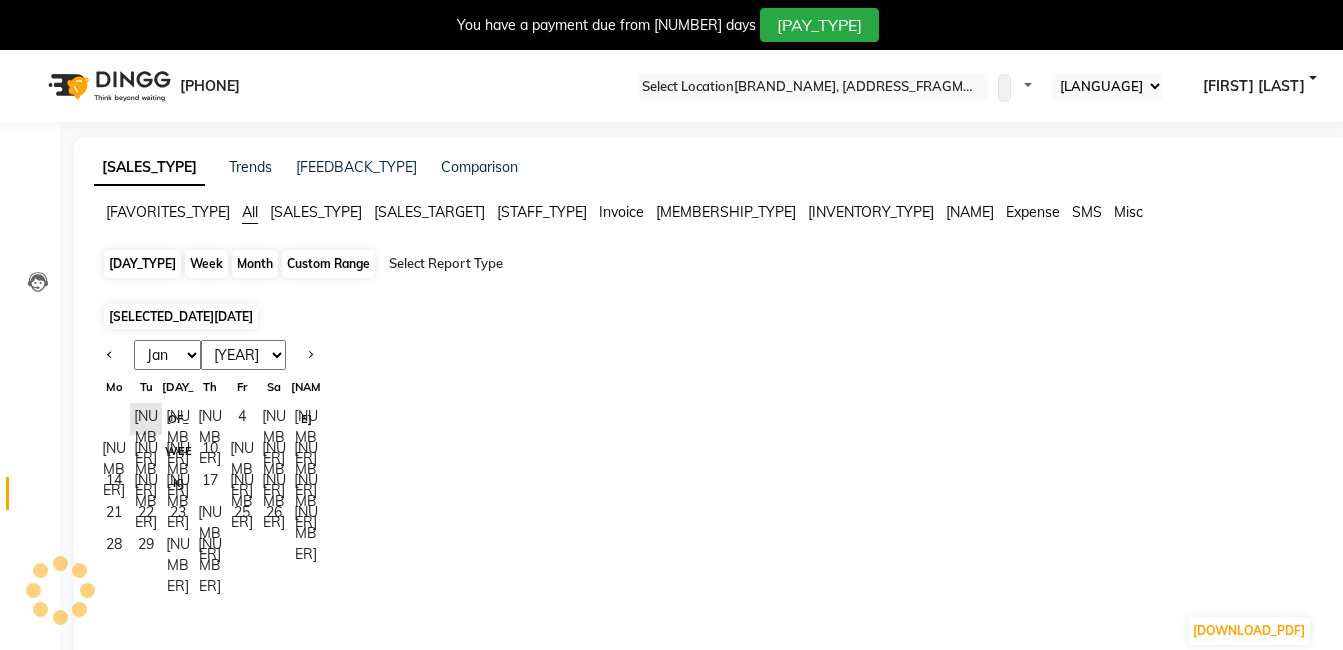 click on "Month" at bounding box center (255, 264) 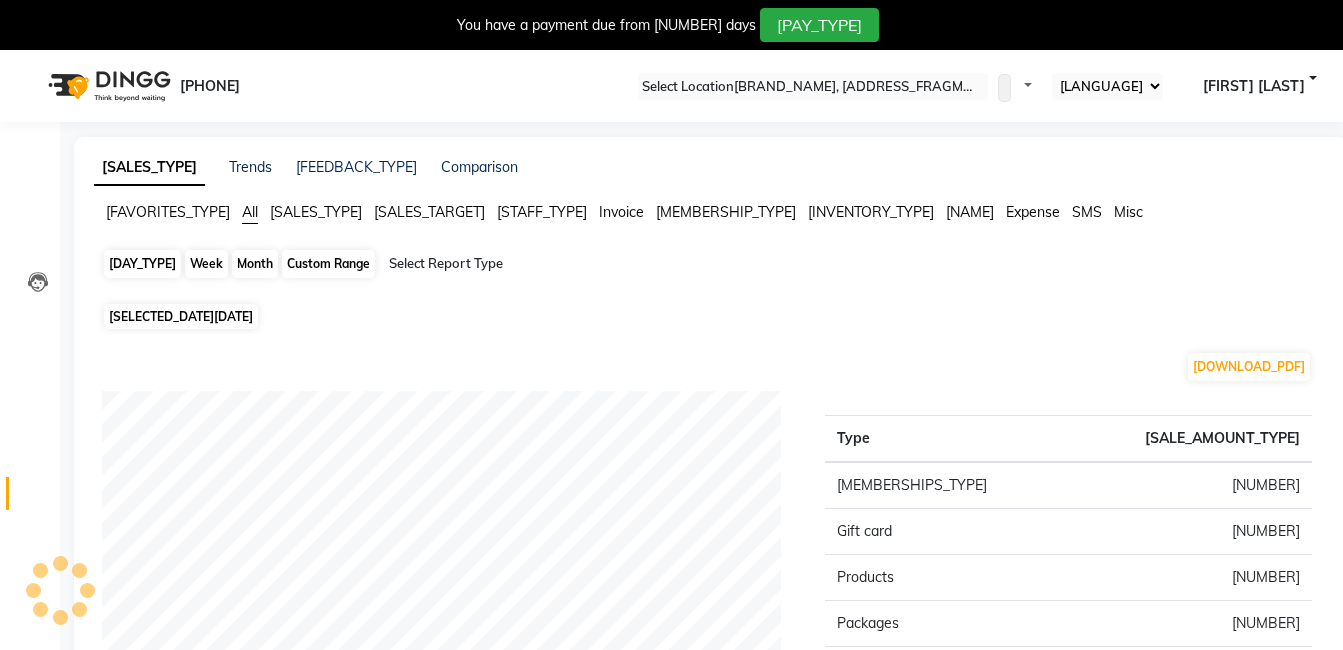 click on "Month" at bounding box center [255, 264] 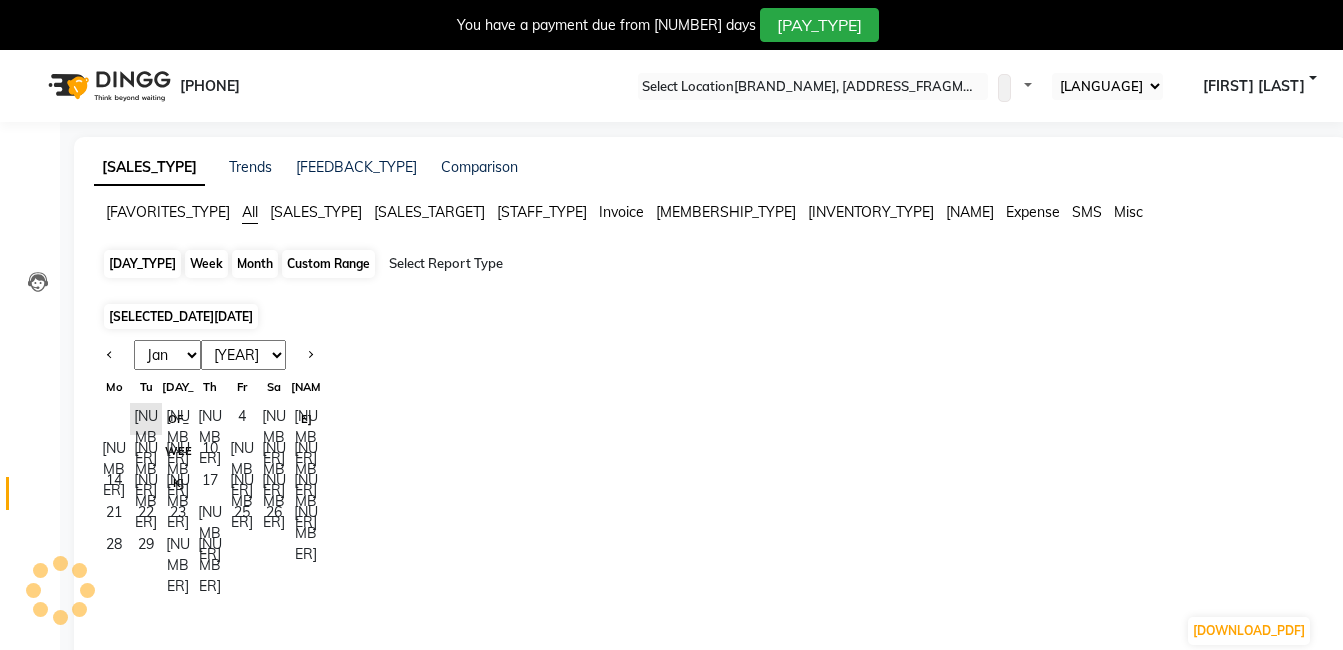 scroll, scrollTop: 0, scrollLeft: 0, axis: both 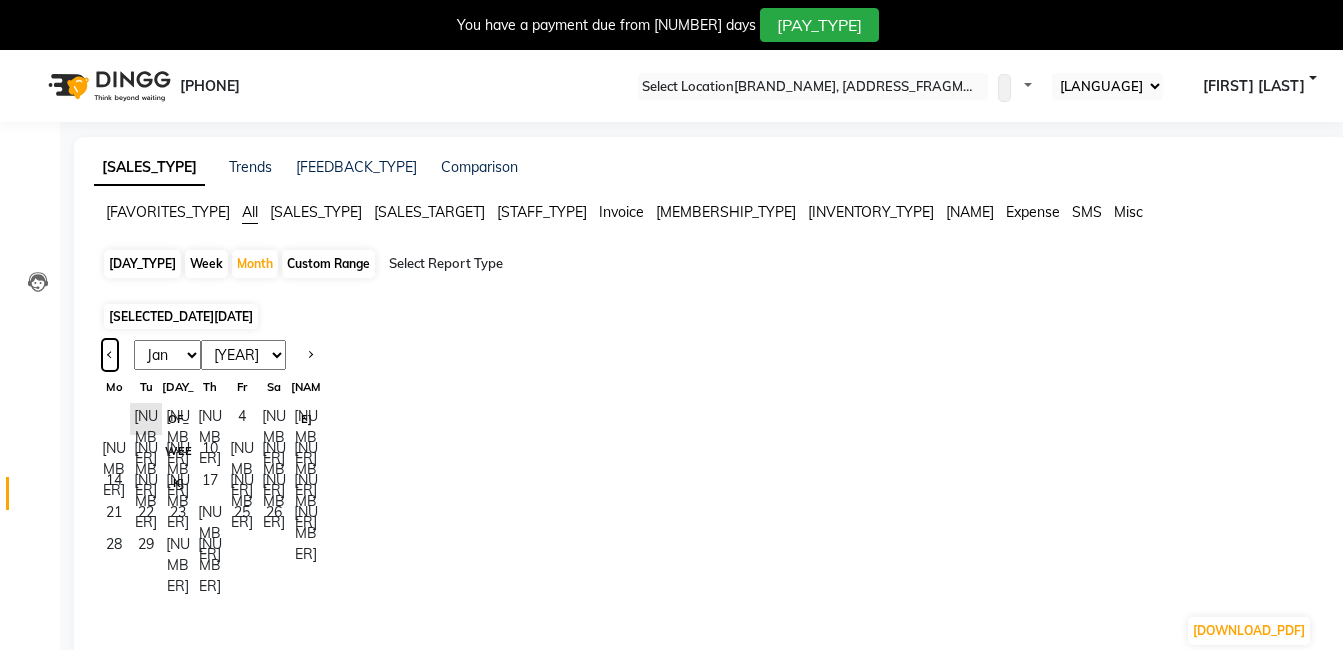 click at bounding box center [110, 353] 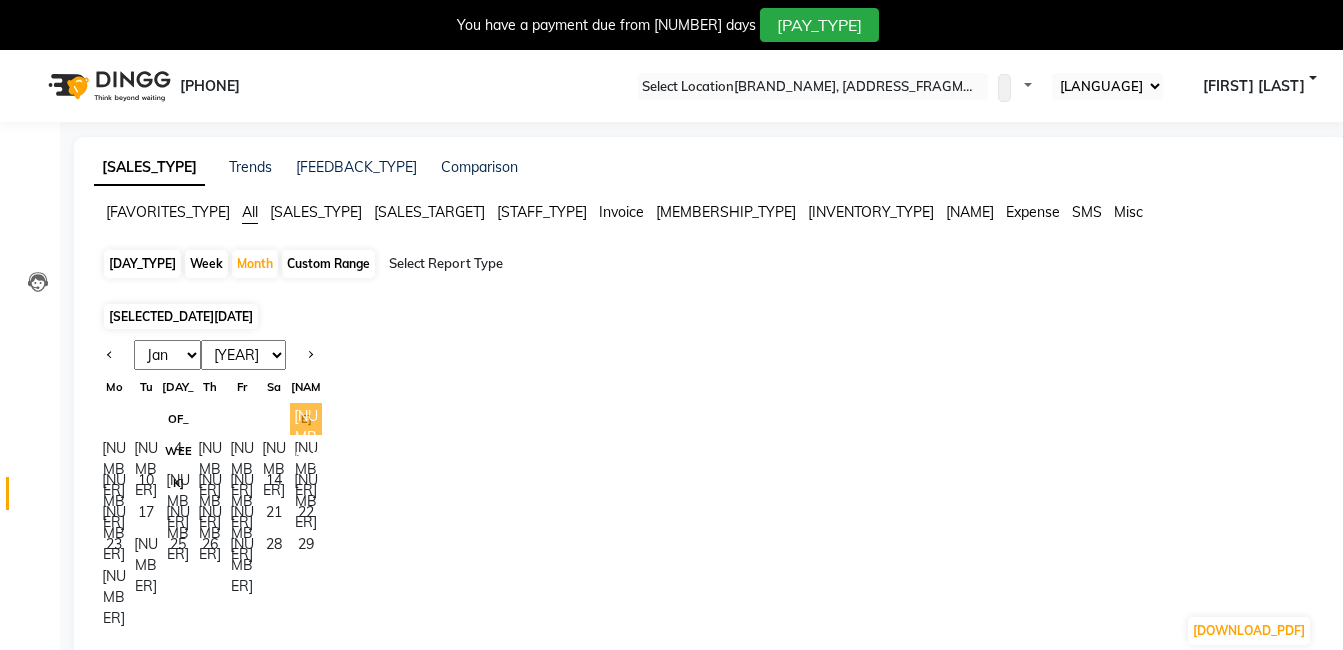 click on "[NUMBER]" at bounding box center [306, 419] 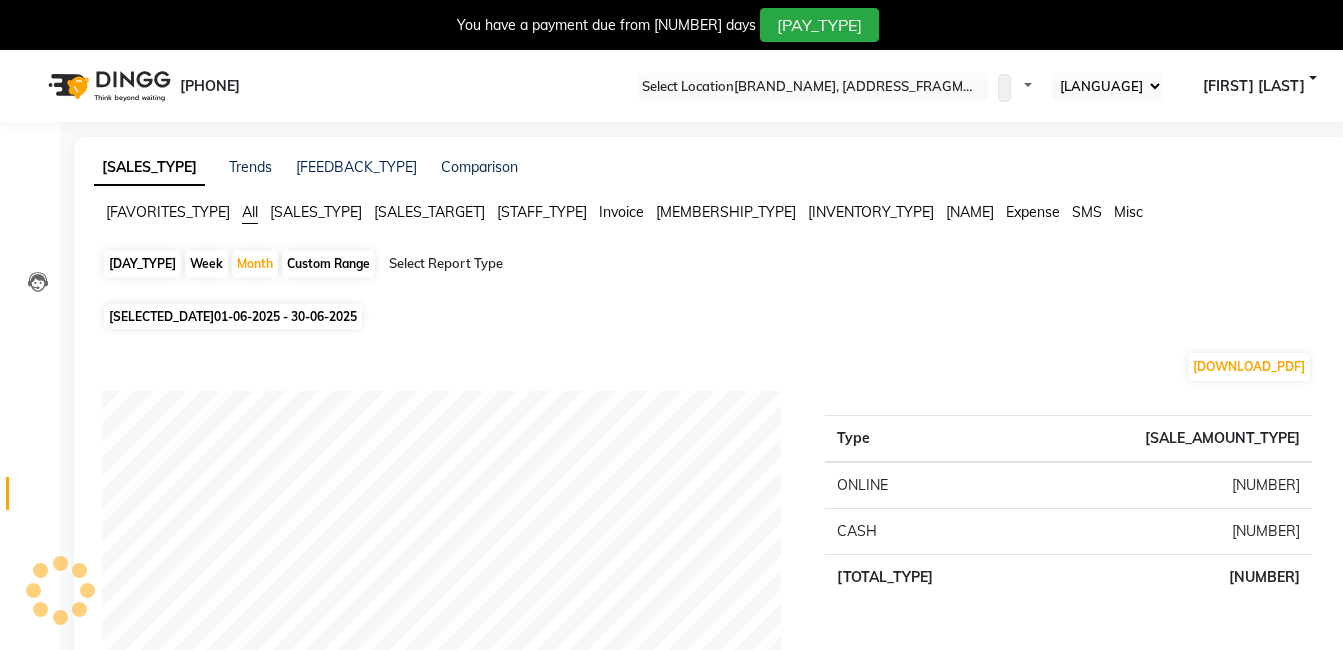 scroll, scrollTop: 568, scrollLeft: 0, axis: vertical 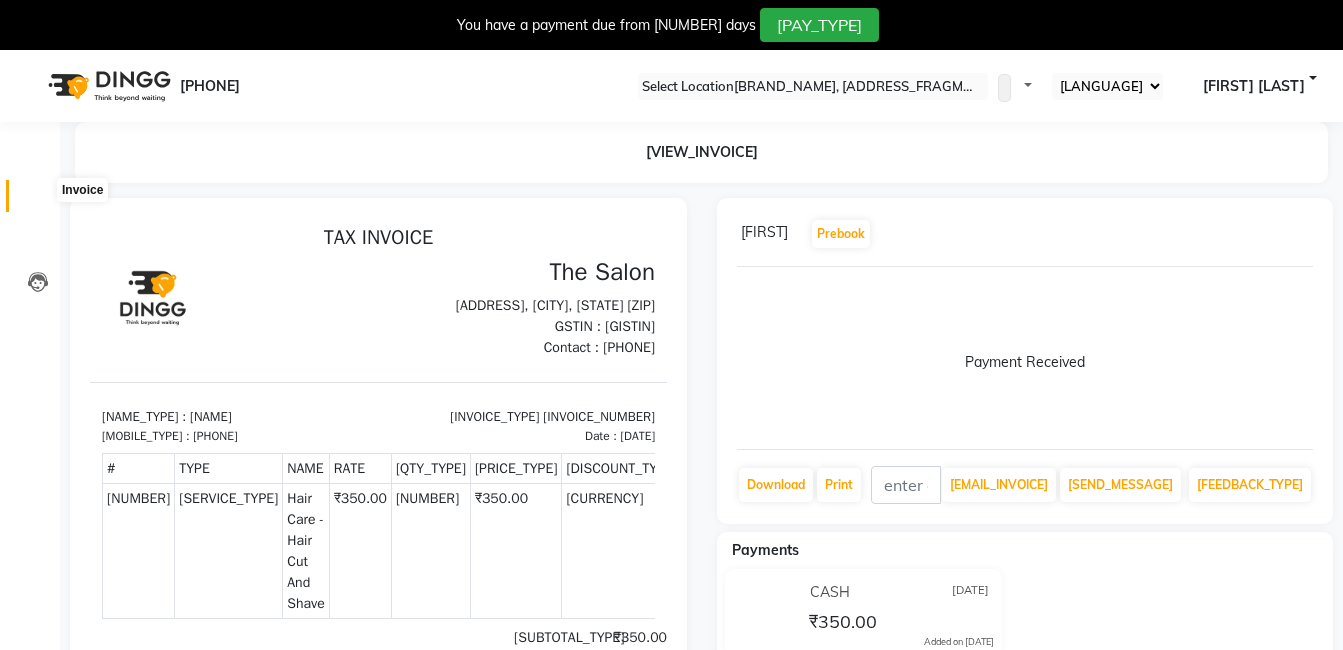 click at bounding box center (38, 201) 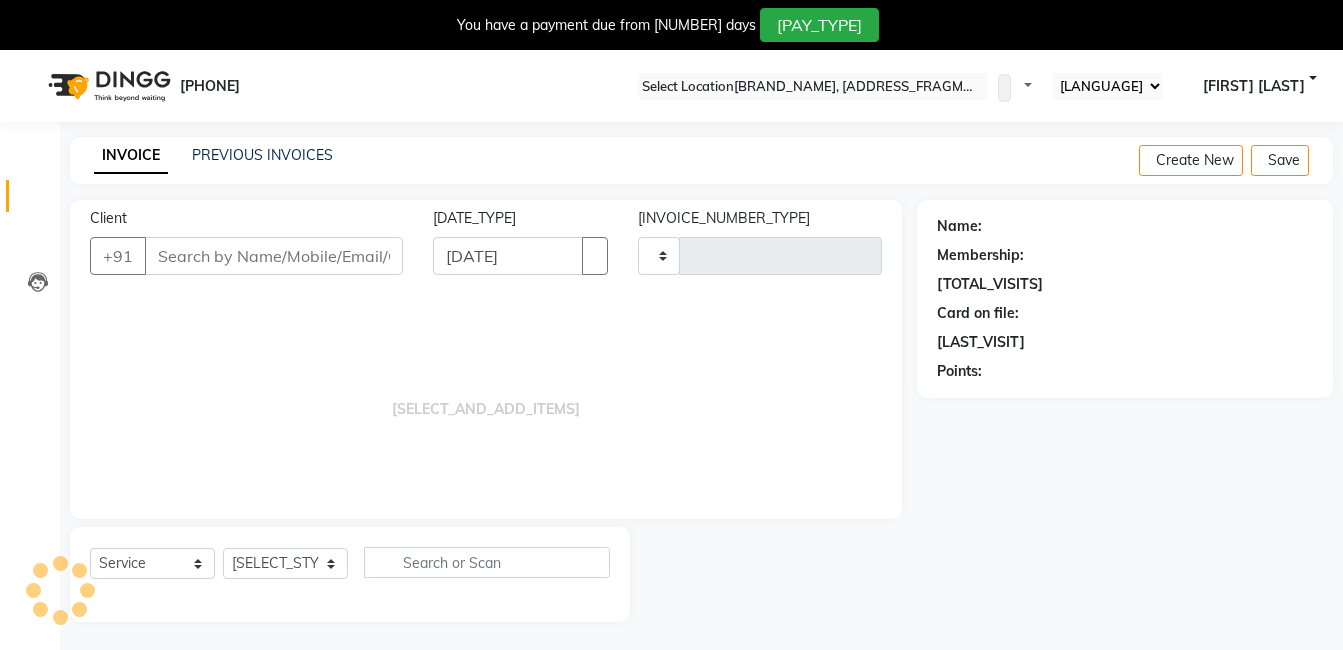 scroll, scrollTop: 50, scrollLeft: 0, axis: vertical 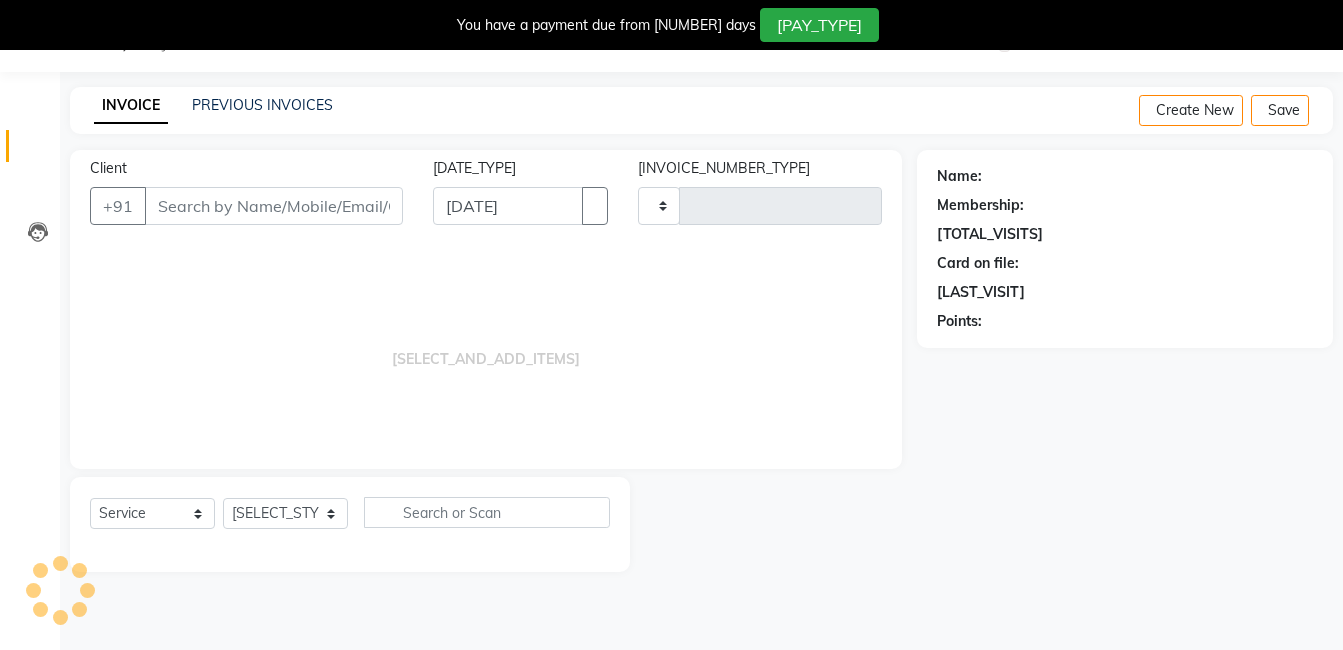 click on "Client" at bounding box center (274, 206) 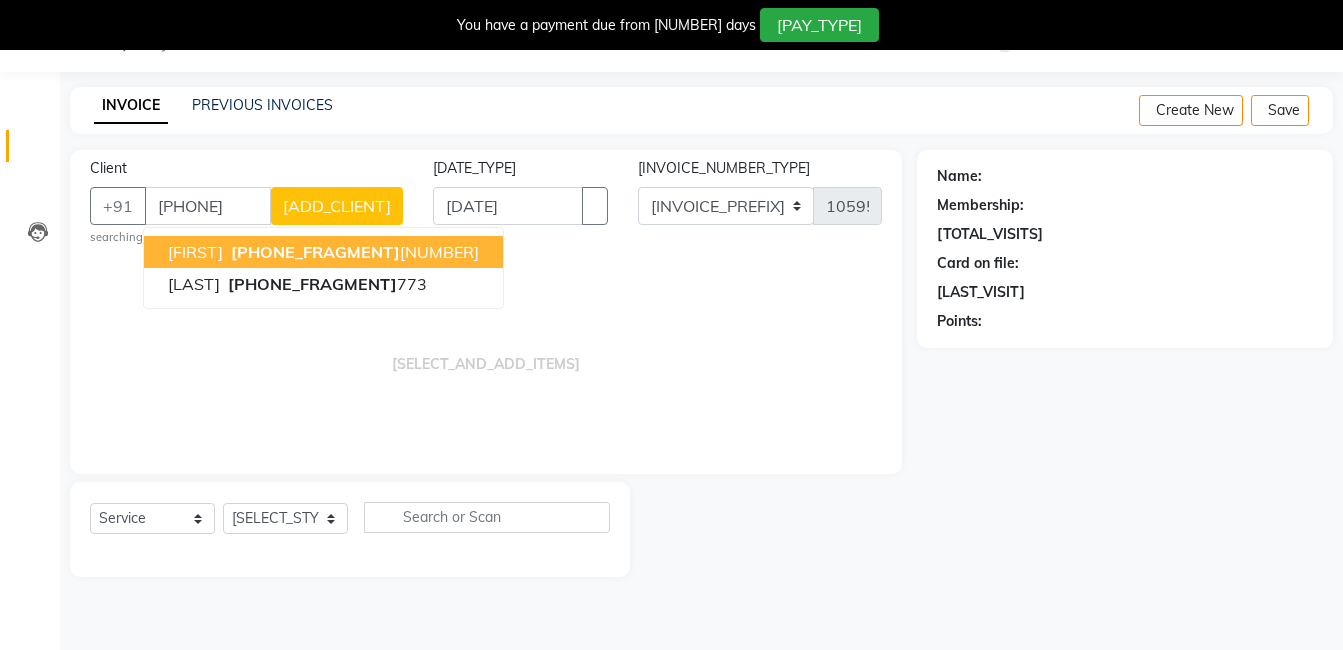 type on "[PHONE]" 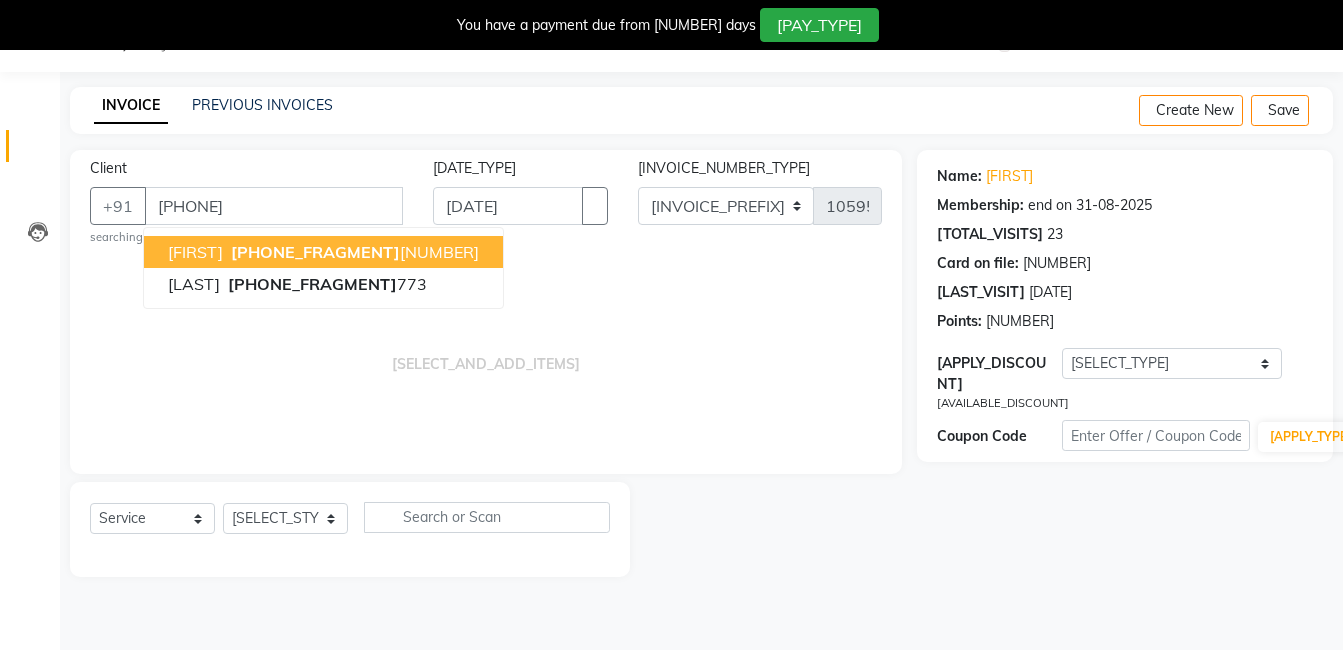click on "[PHONE_FRAGMENT]" at bounding box center [315, 252] 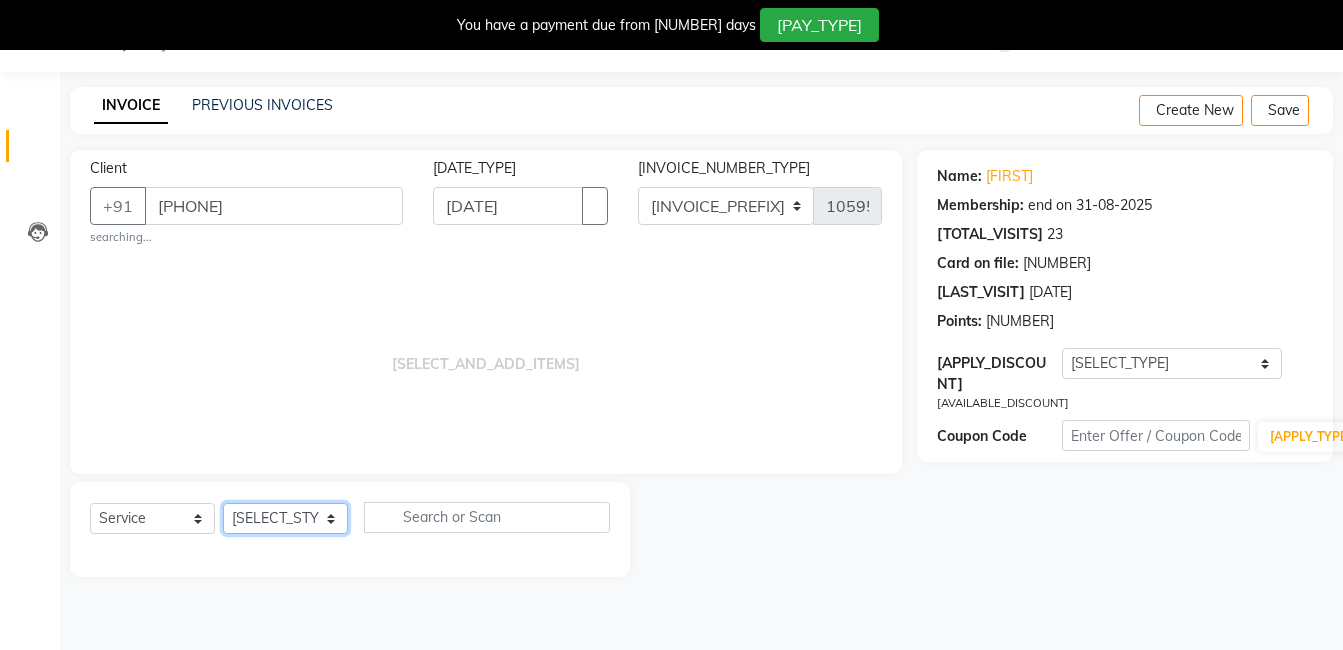 click on "[SELECT_STYLIST] [NAME] [NAME] [NAME] [NAME] [NAME] [NAME] [NAME] [NAME] [NAME]" at bounding box center (285, 518) 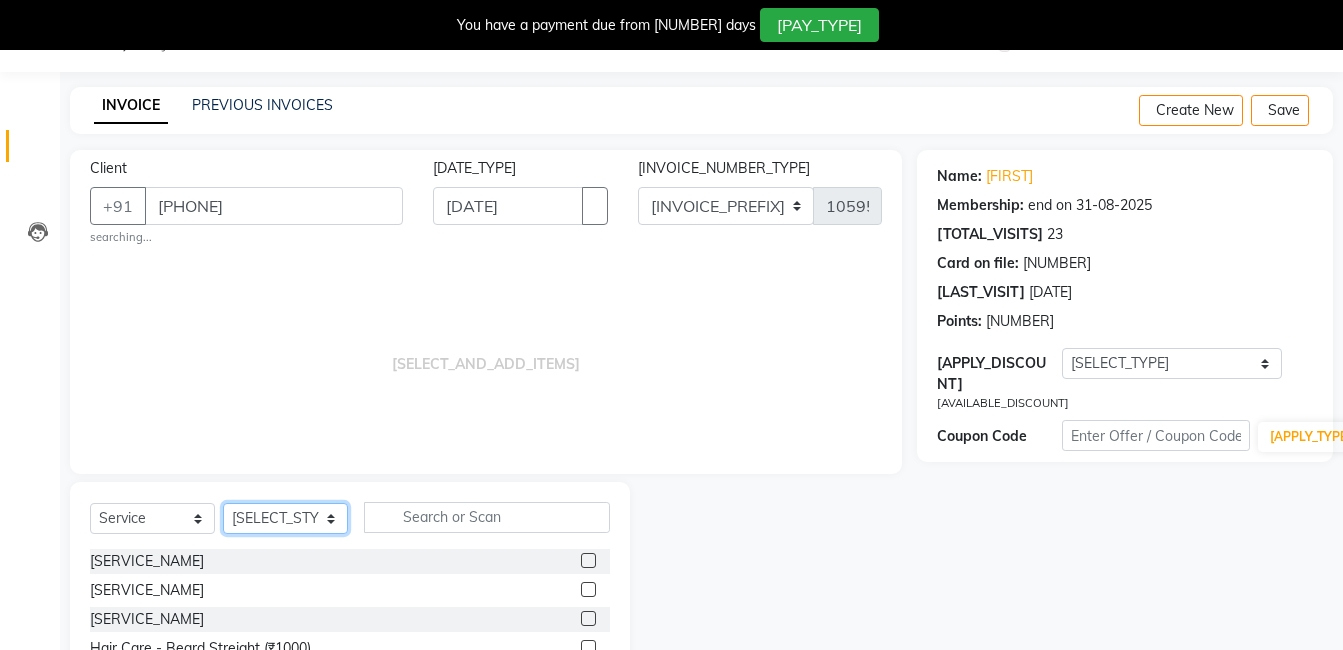click on "[SELECT_STYLIST] [NAME] [NAME] [NAME] [NAME] [NAME] [NAME] [NAME] [NAME] [NAME]" at bounding box center [285, 518] 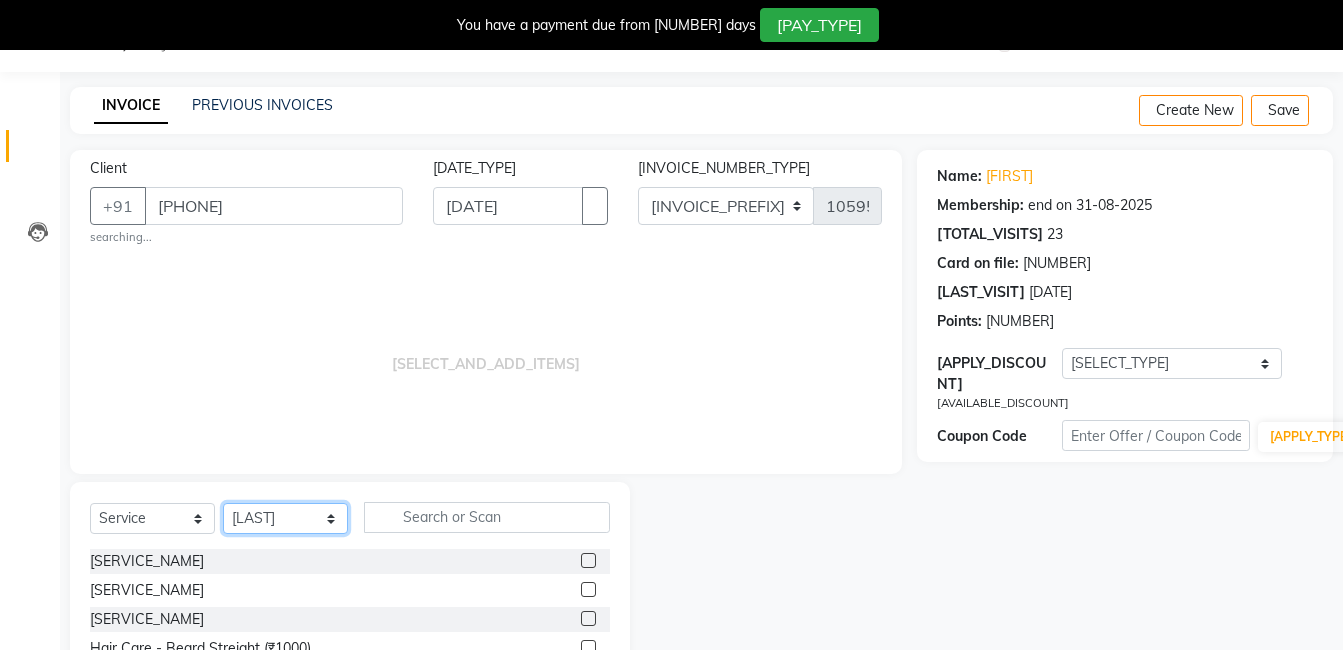 click on "[SELECT_STYLIST] [NAME] [NAME] [NAME] [NAME] [NAME] [NAME] [NAME] [NAME] [NAME]" at bounding box center (285, 518) 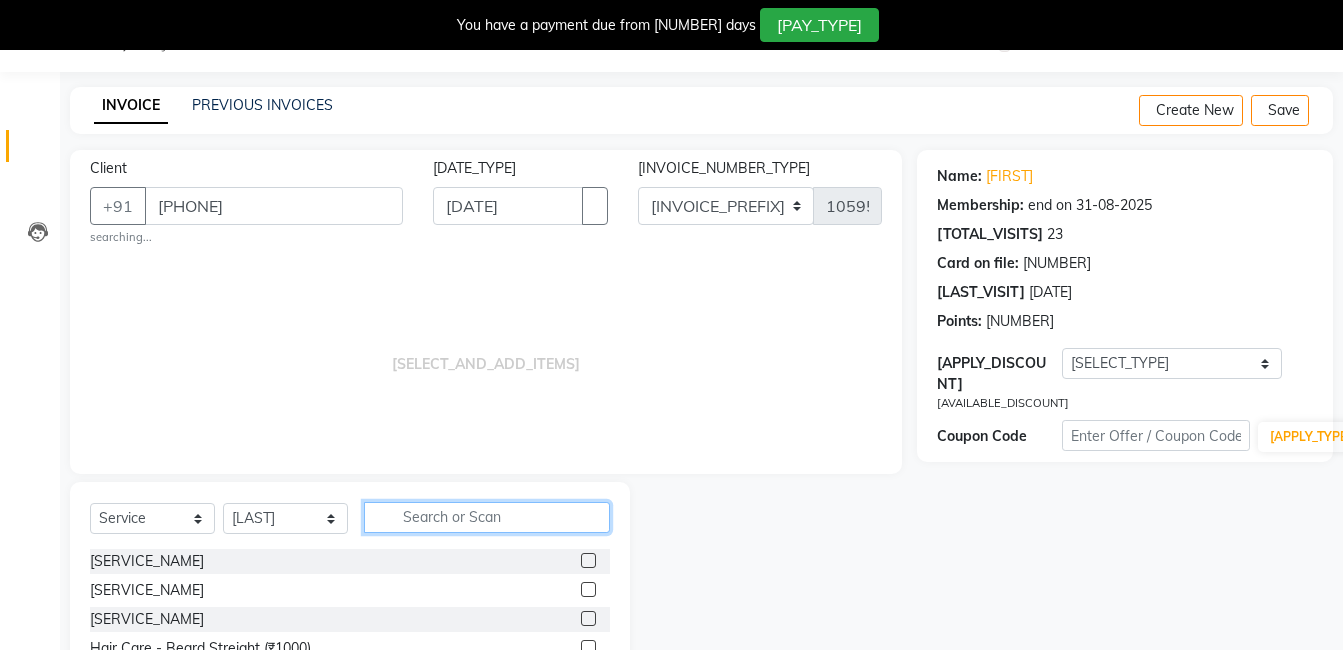 click at bounding box center (487, 517) 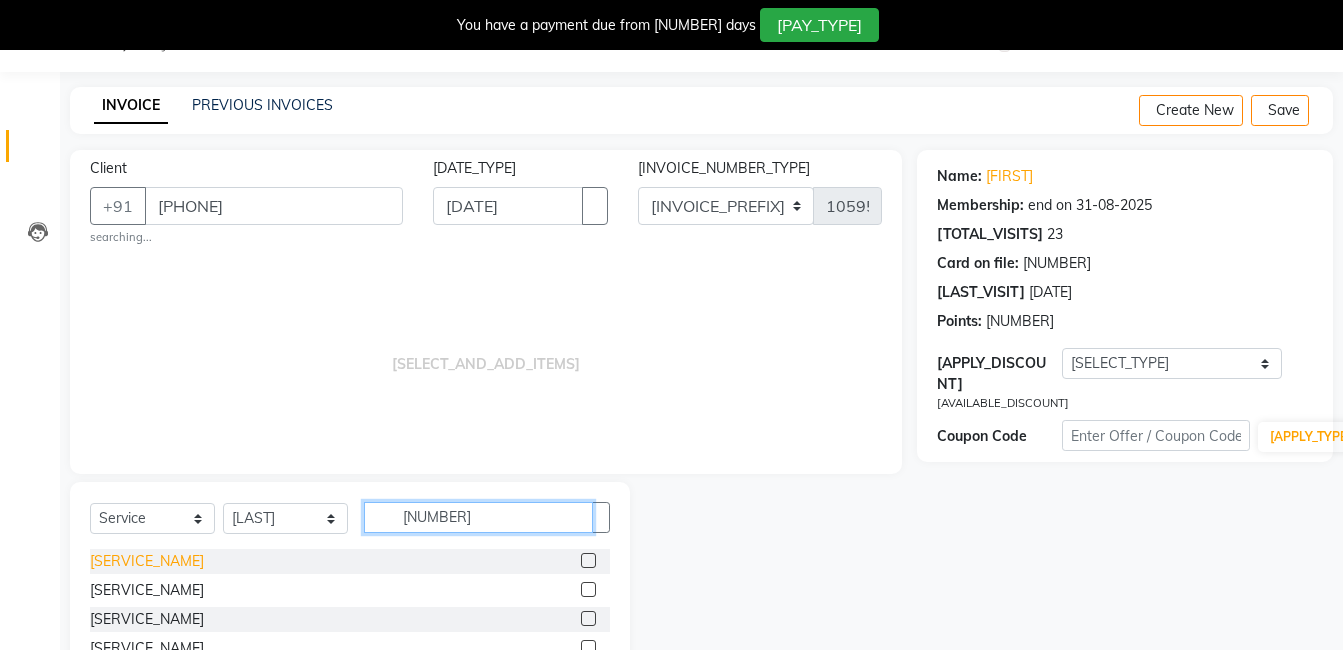 type on "[NUMBER]" 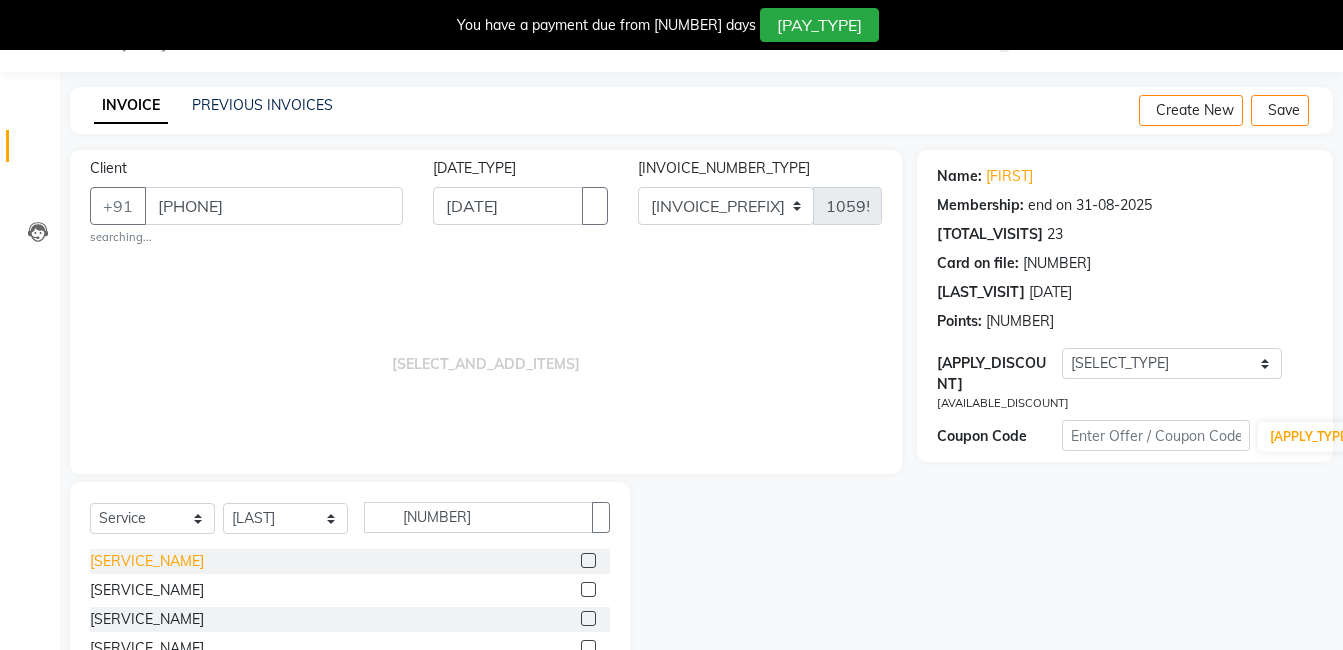 click on "[SERVICE_NAME]" at bounding box center [147, 561] 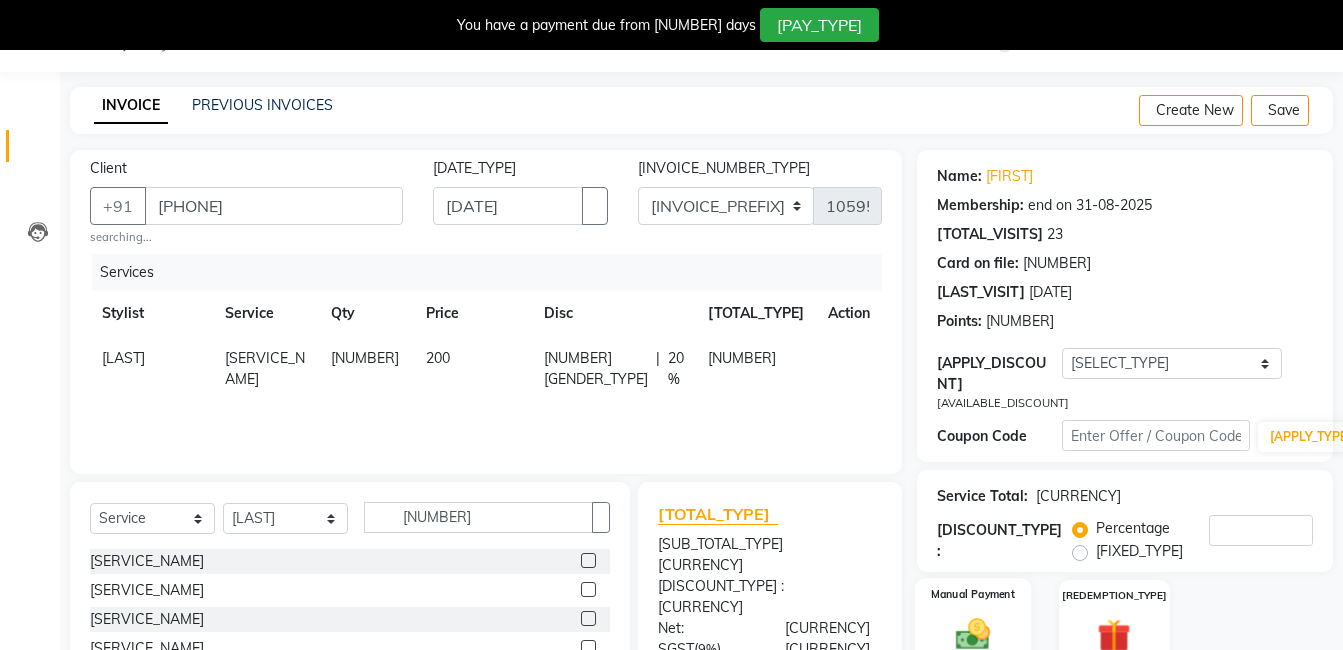 click at bounding box center [973, 635] 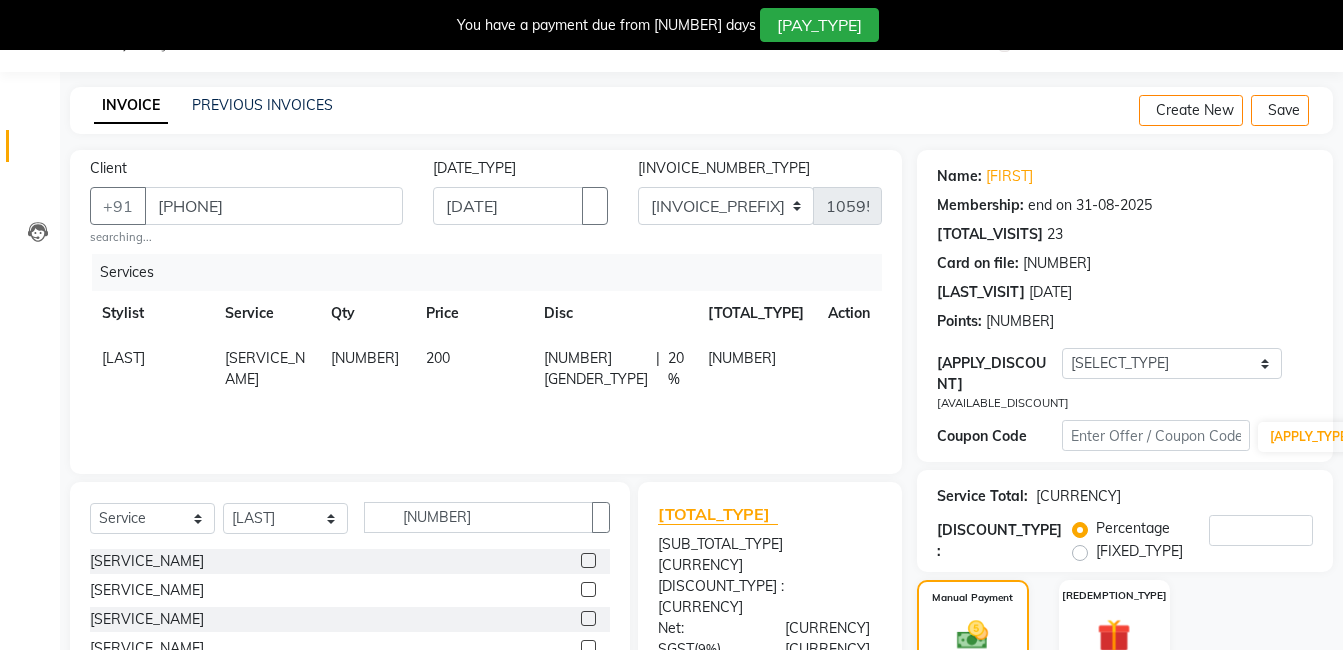 click on "Name: [FIRST] Membership: [DATE] Total Visits: [NUMBER] Card on file: [NUMBER] Last Visit: [DATE] Points: [NUMBER] Apply Discount Select Membership → half yearly membership Loyalty → Loyality level 1 Available Discount [CURRENCY] Coupon Code Apply Service Total: [CURRENCY] Discount: Percentage Fixed [NUMBER] Manual Payment Redemption Payment Methods CARD ONLINE CASH Continue Without Payment" at bounding box center (1132, 494) 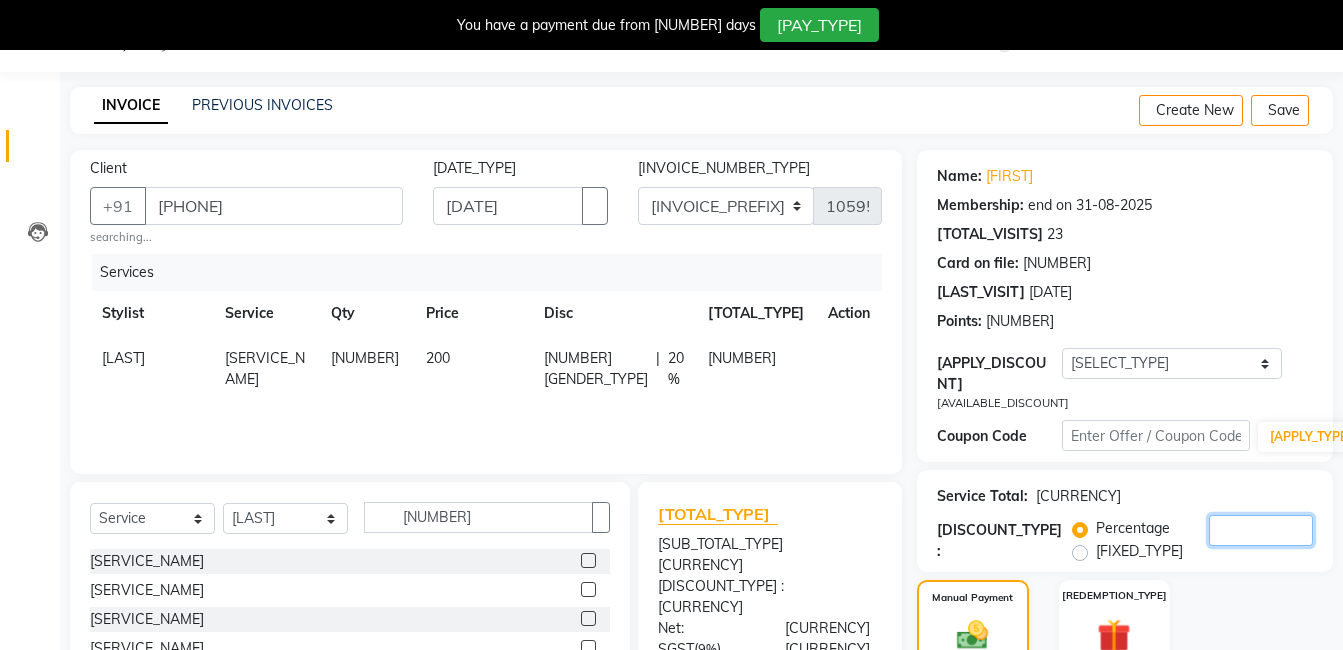 click on "Name: [FIRST] Membership: [DATE] Total Visits: [NUMBER] Card on file: [NUMBER] Last Visit: [DATE] Points: [NUMBER] Apply Discount Select Membership → half yearly membership Loyalty → Loyality level 1 Available Discount [CURRENCY] Coupon Code Apply Service Total: [CURRENCY] Discount: Percentage Fixed [NUMBER] Manual Payment Redemption Payment Methods CARD ONLINE CASH Continue Without Payment" at bounding box center (1132, 494) 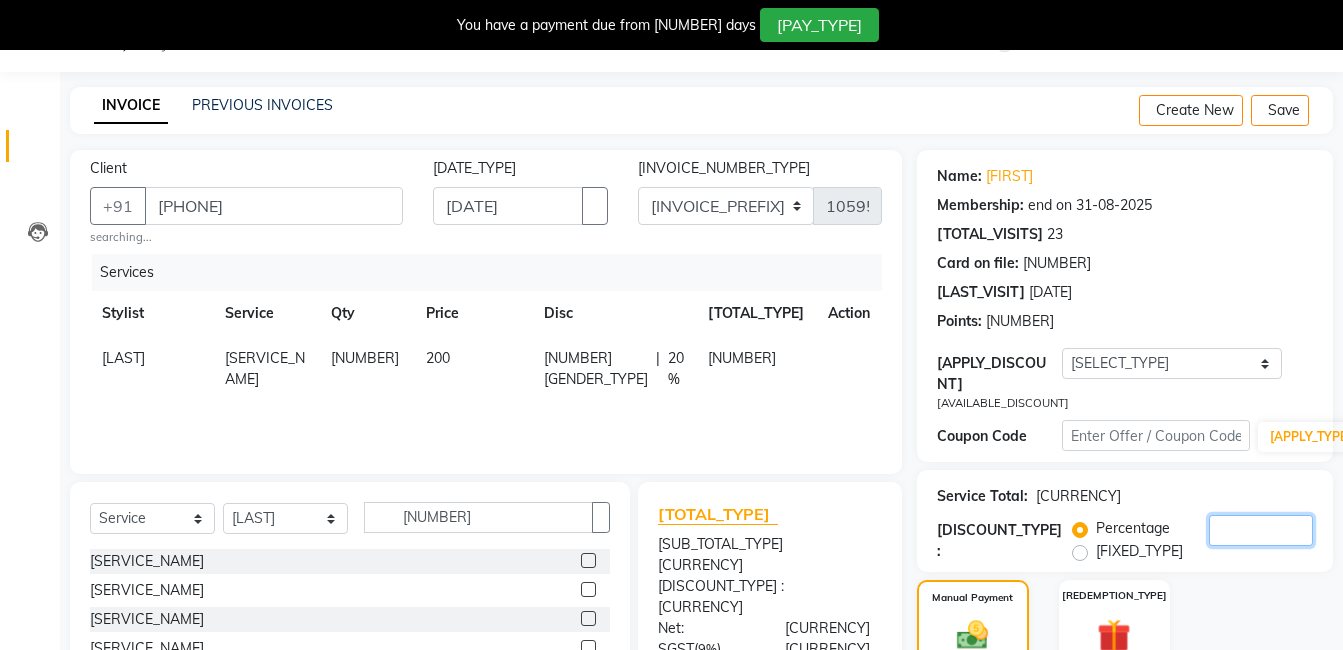 scroll, scrollTop: 258, scrollLeft: 0, axis: vertical 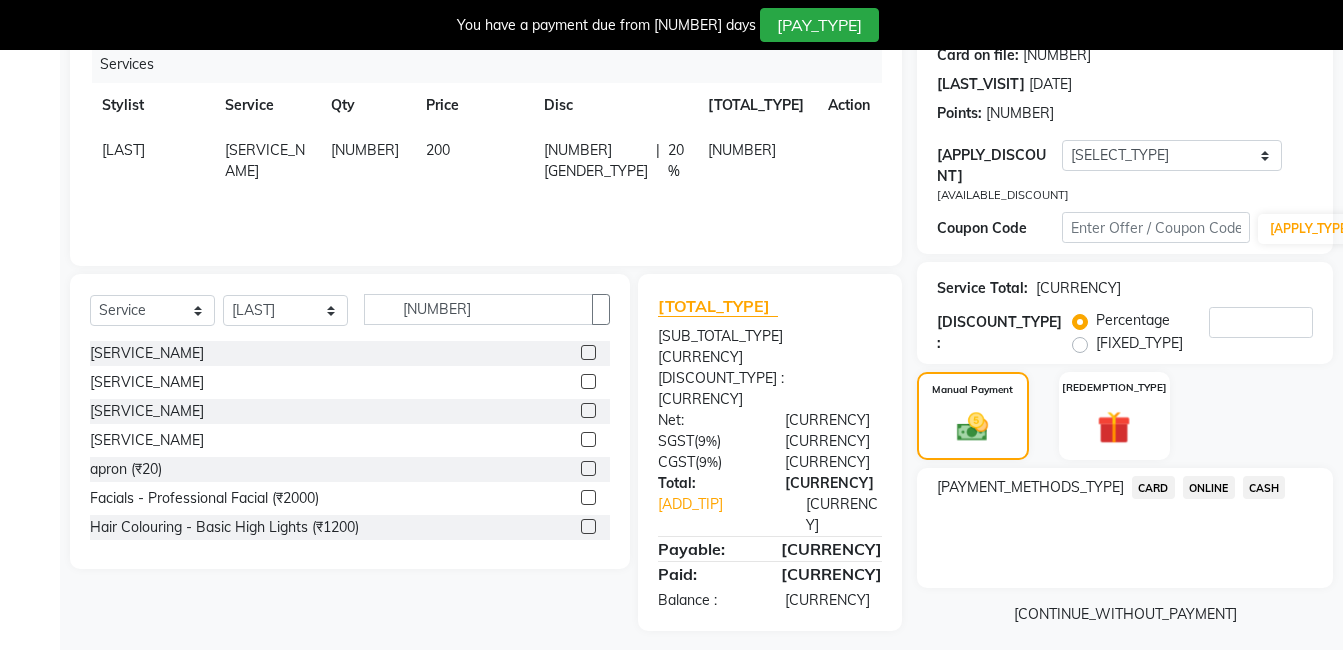 click on "ONLINE" at bounding box center (1153, 487) 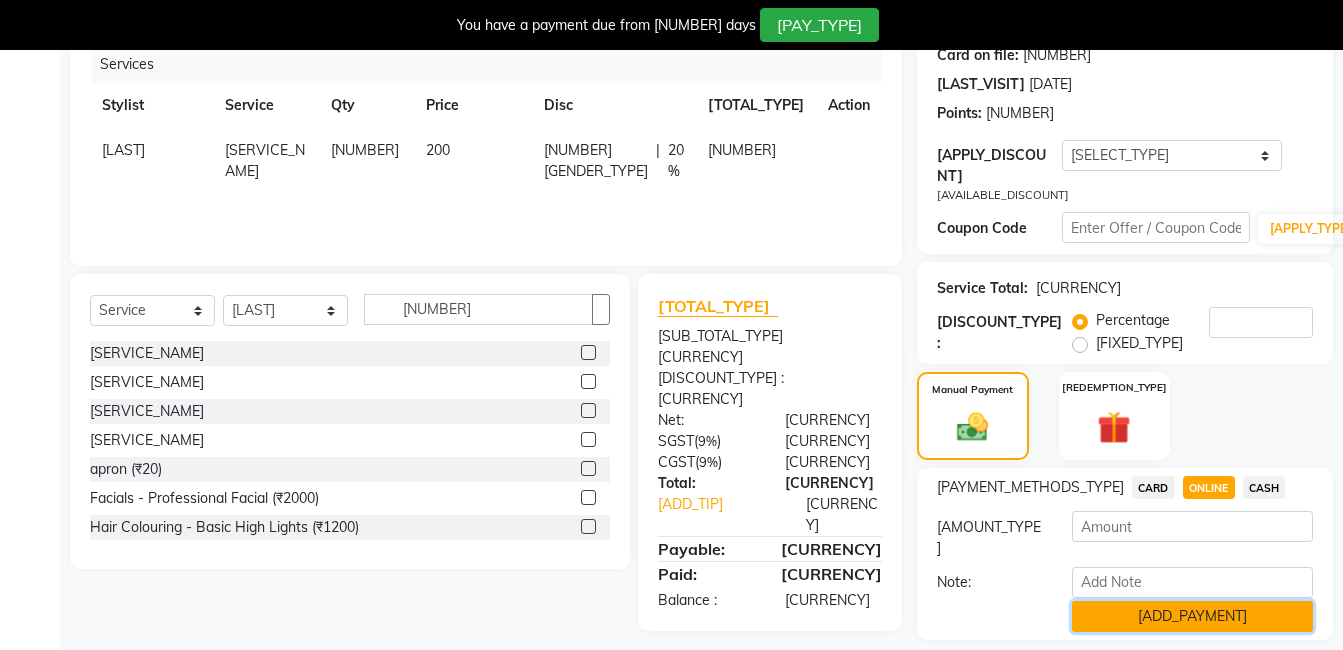 click on "[ADD_PAYMENT]" at bounding box center [1192, 616] 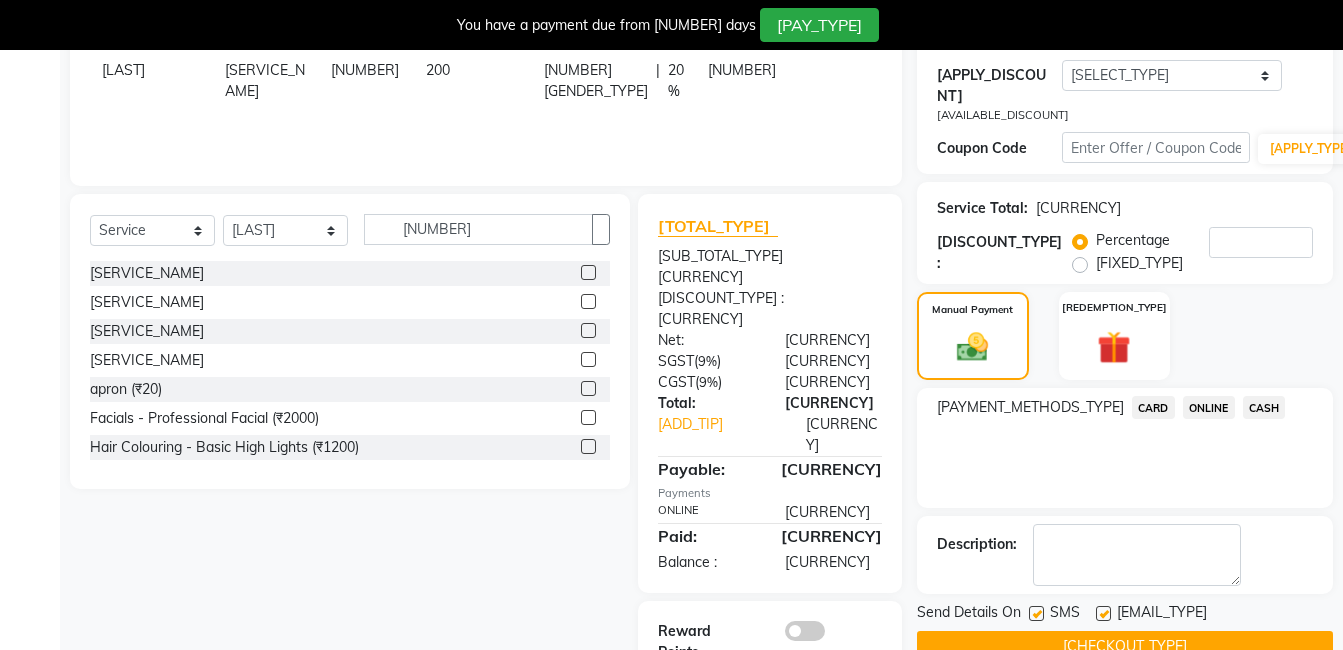 scroll, scrollTop: 371, scrollLeft: 0, axis: vertical 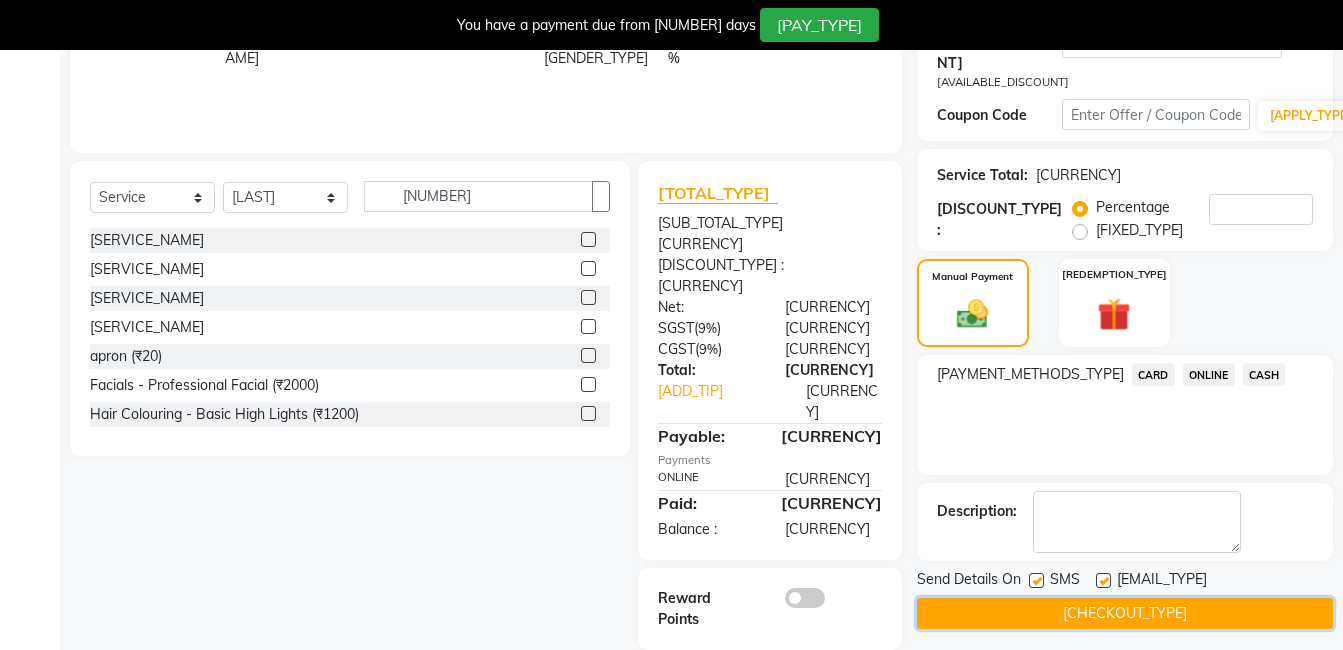 click on "[CHECKOUT_TYPE]" at bounding box center (1125, 613) 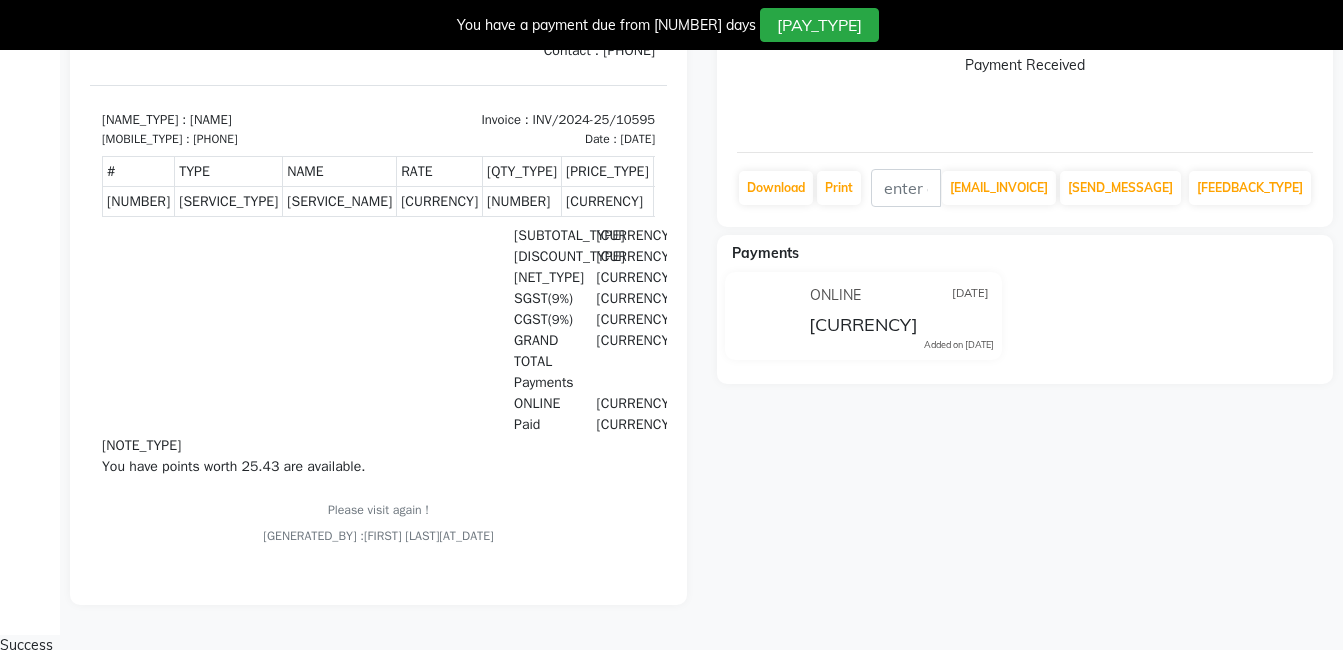 scroll, scrollTop: 0, scrollLeft: 0, axis: both 